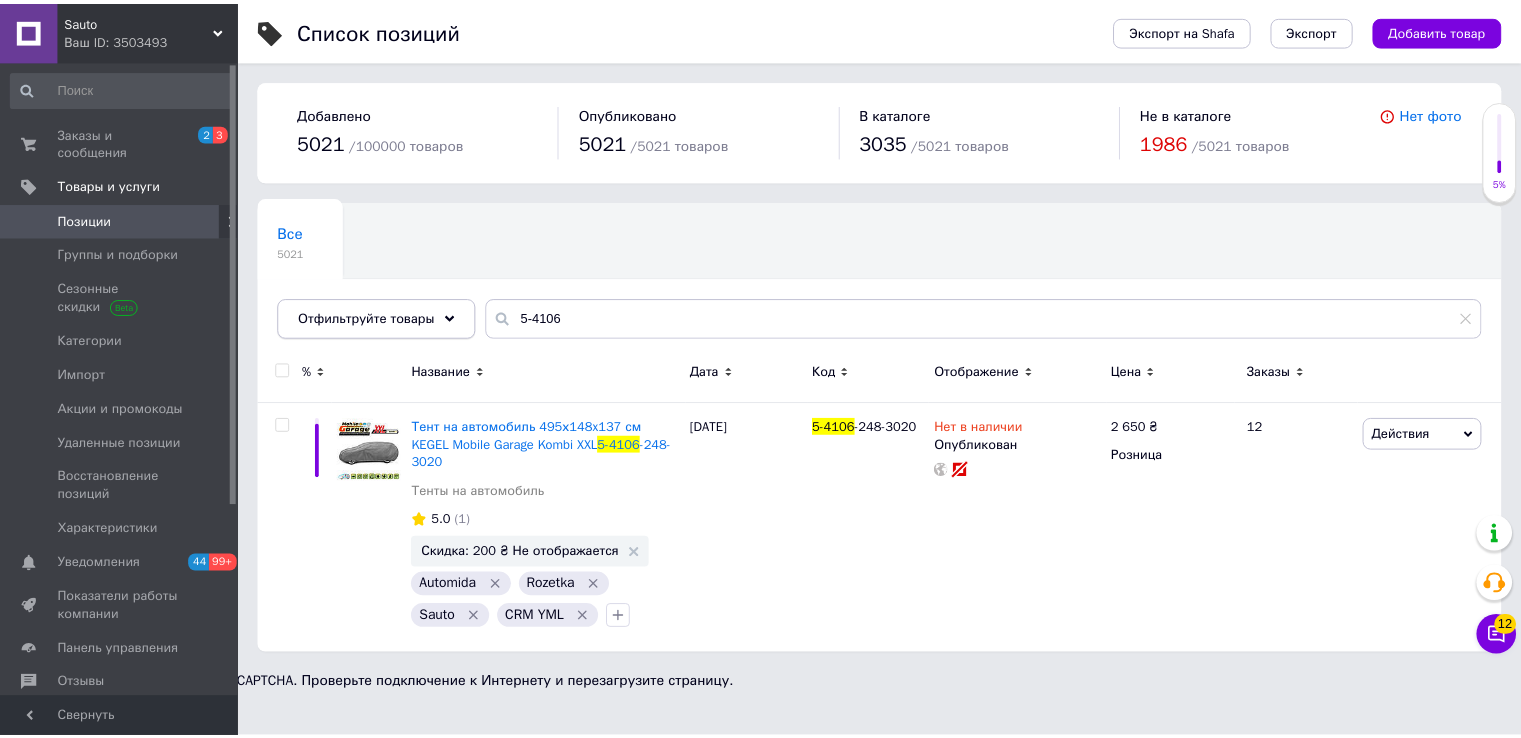 scroll, scrollTop: 0, scrollLeft: 0, axis: both 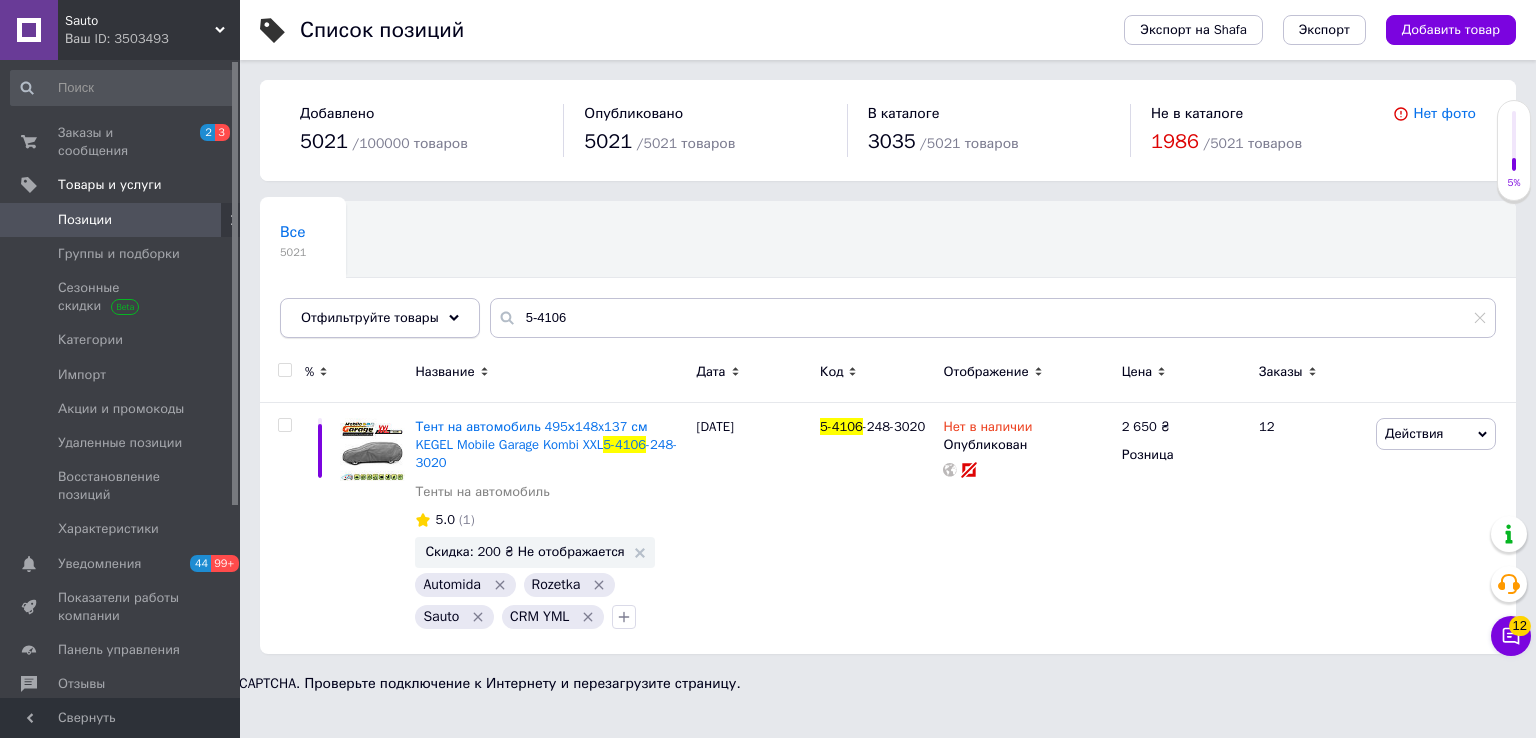 drag, startPoint x: 0, startPoint y: 0, endPoint x: 409, endPoint y: 318, distance: 518.0782 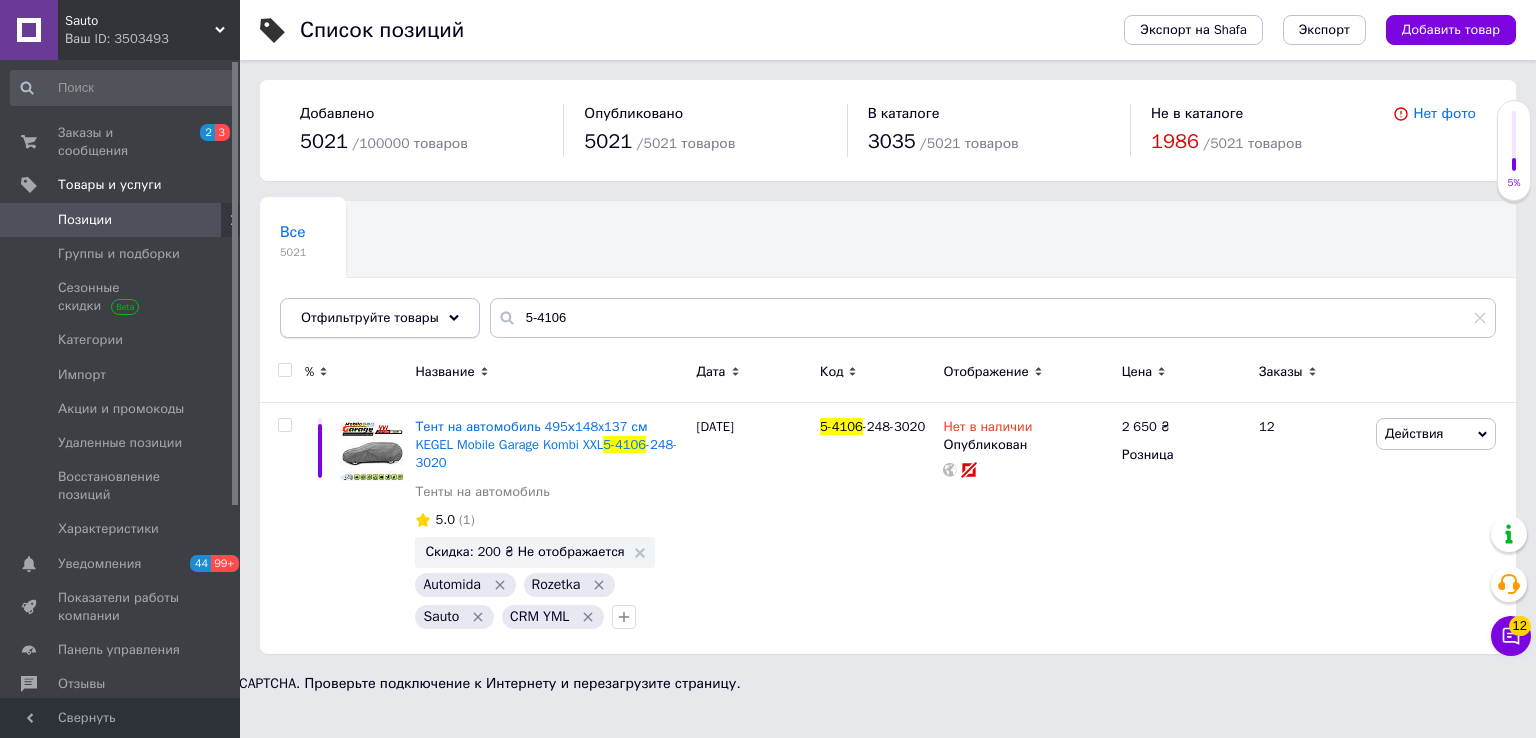 click on "Отфильтруйте товары 5-4106" at bounding box center [888, 318] 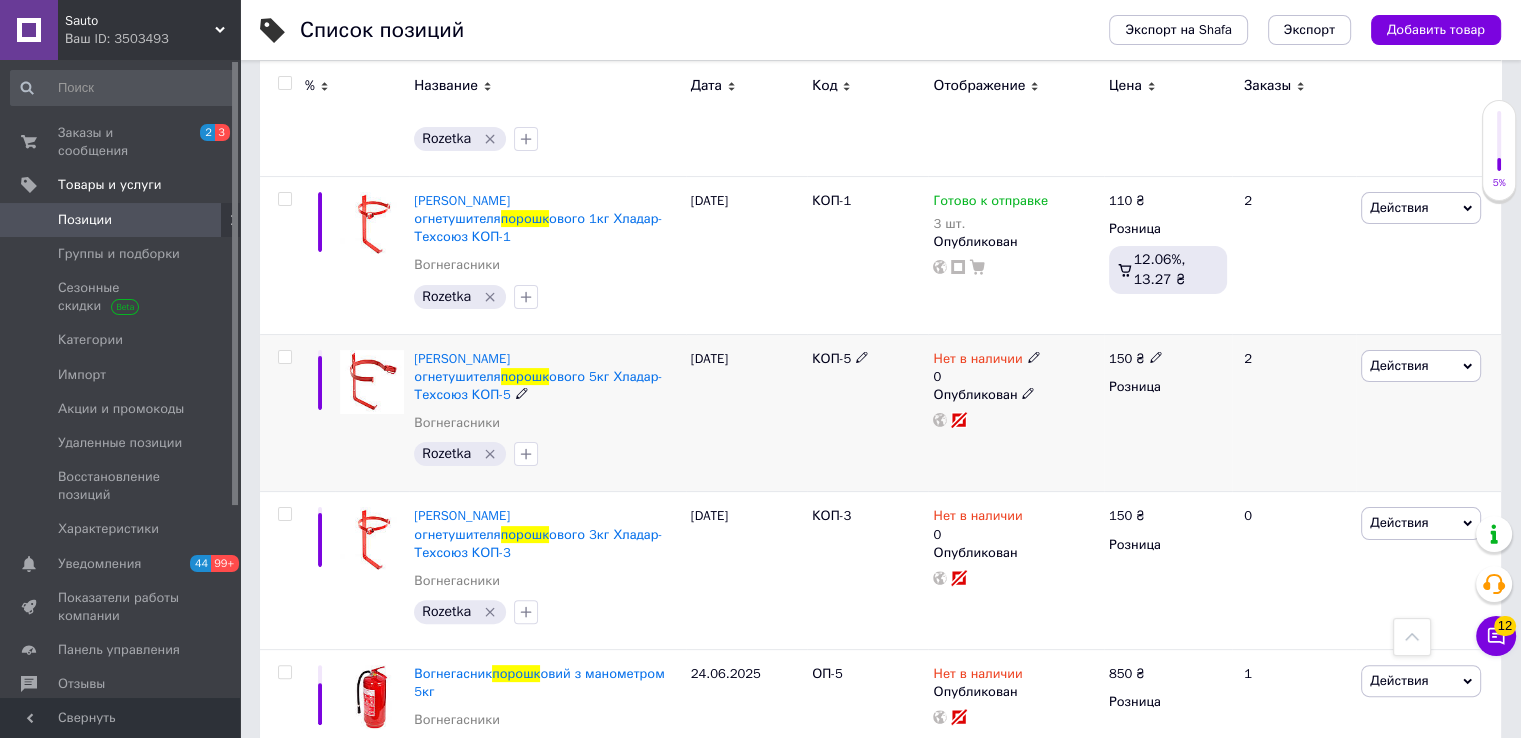 scroll, scrollTop: 284, scrollLeft: 0, axis: vertical 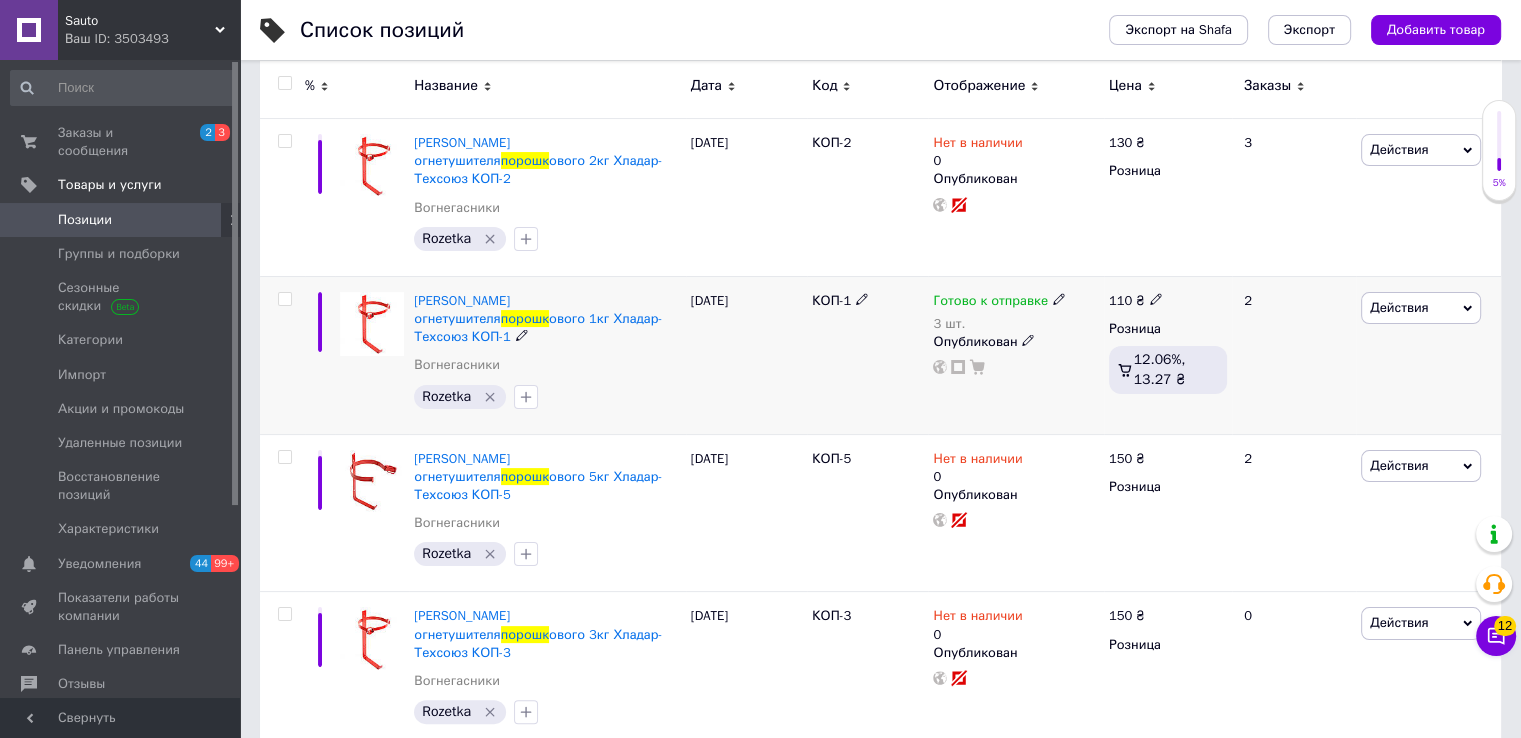 type on "порошк" 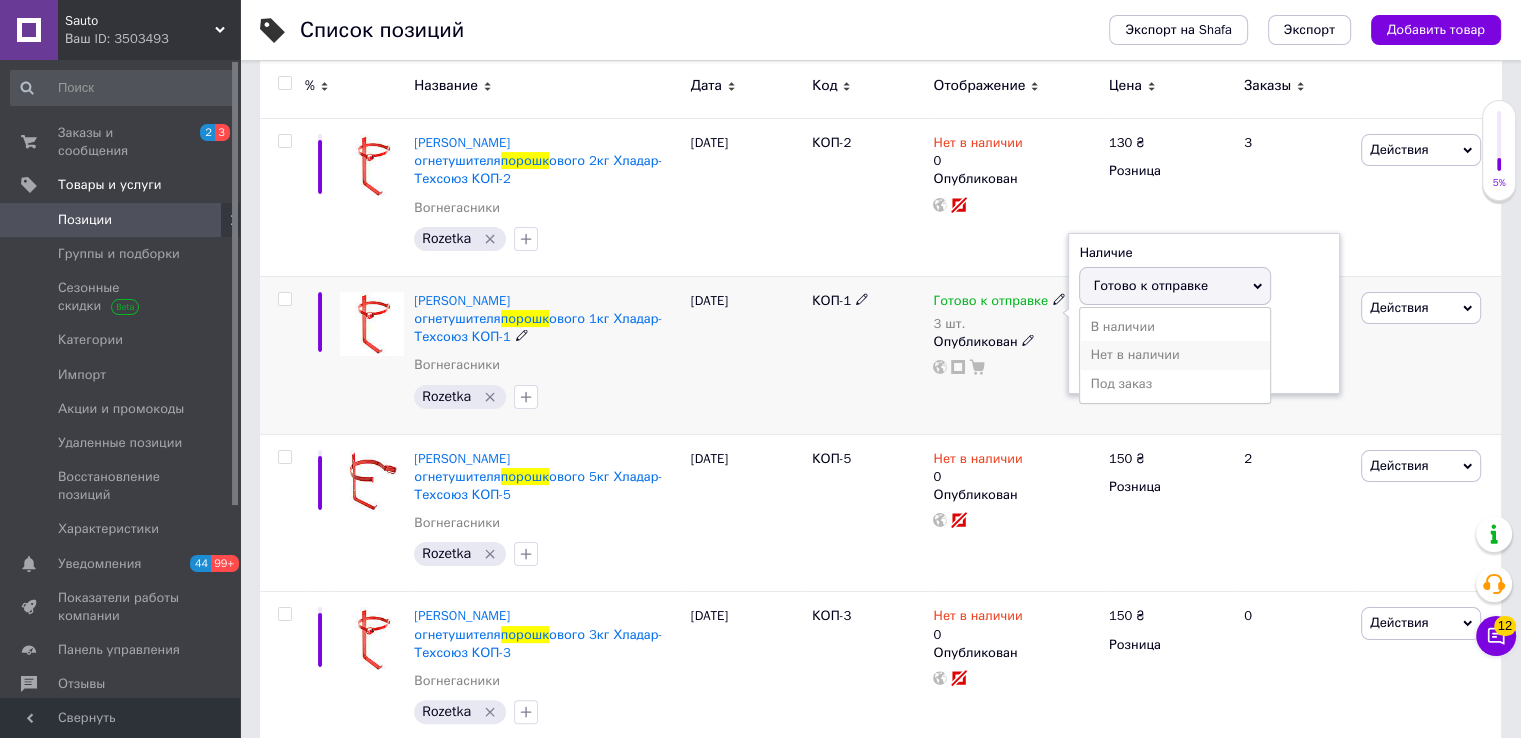 click on "Нет в наличии" at bounding box center (1175, 355) 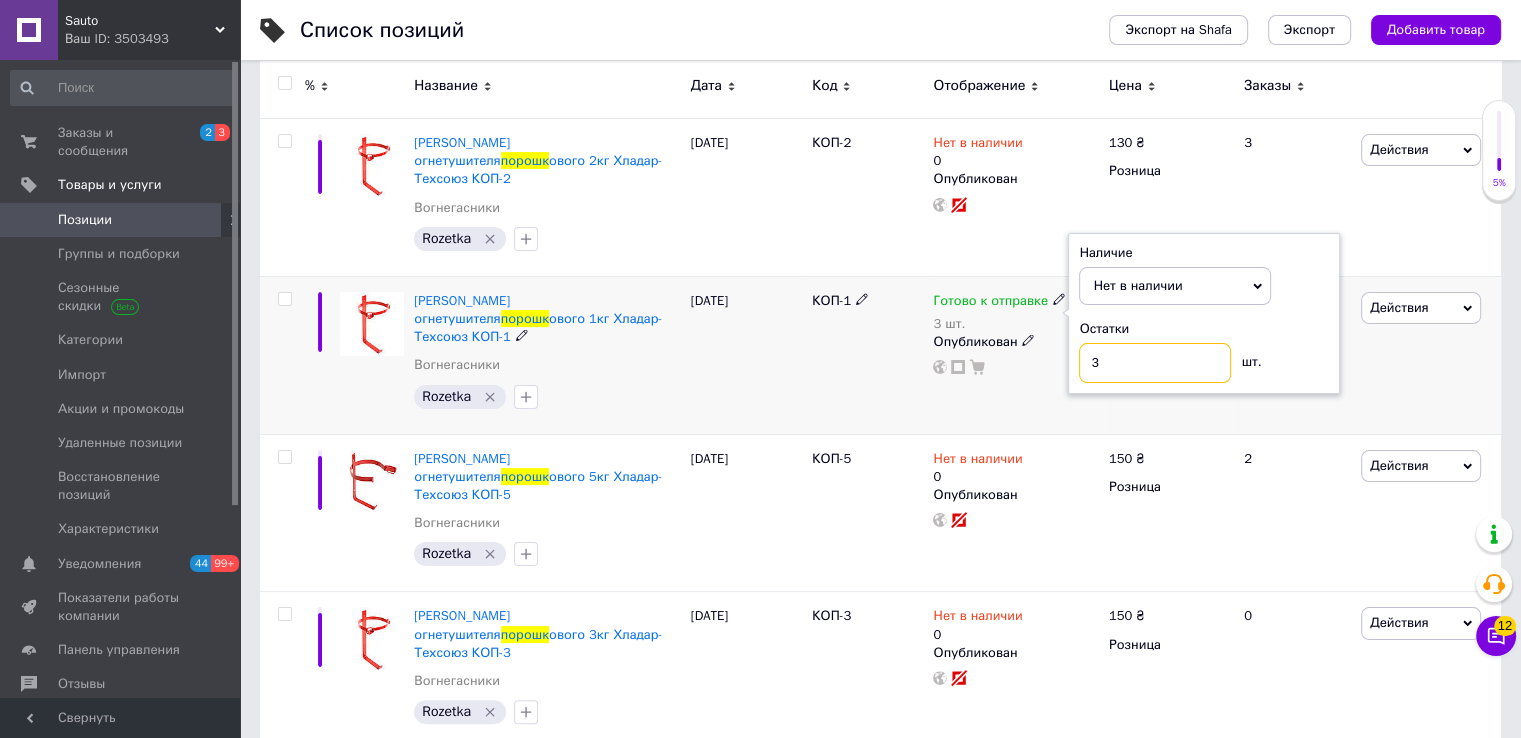 click on "3" at bounding box center (1155, 363) 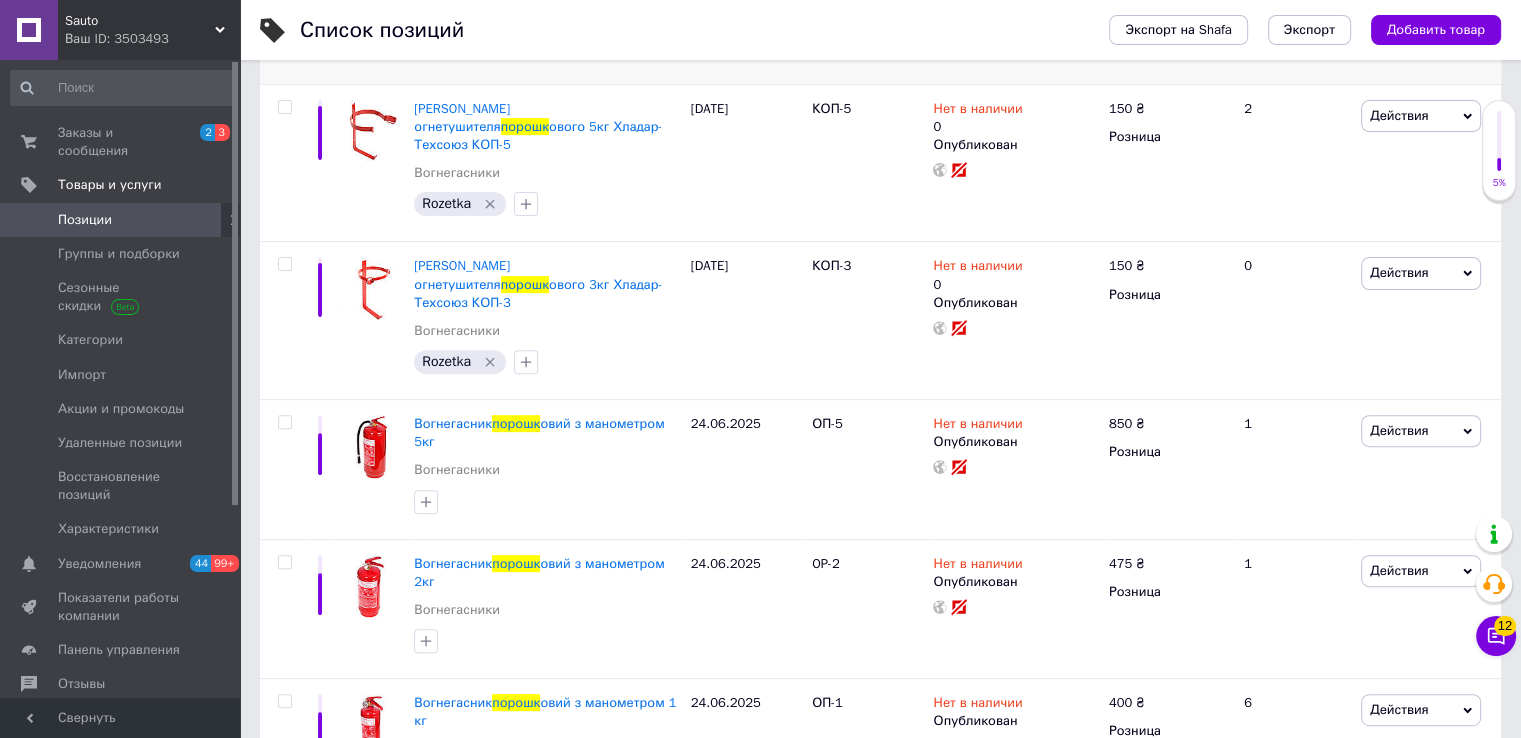 scroll, scrollTop: 784, scrollLeft: 0, axis: vertical 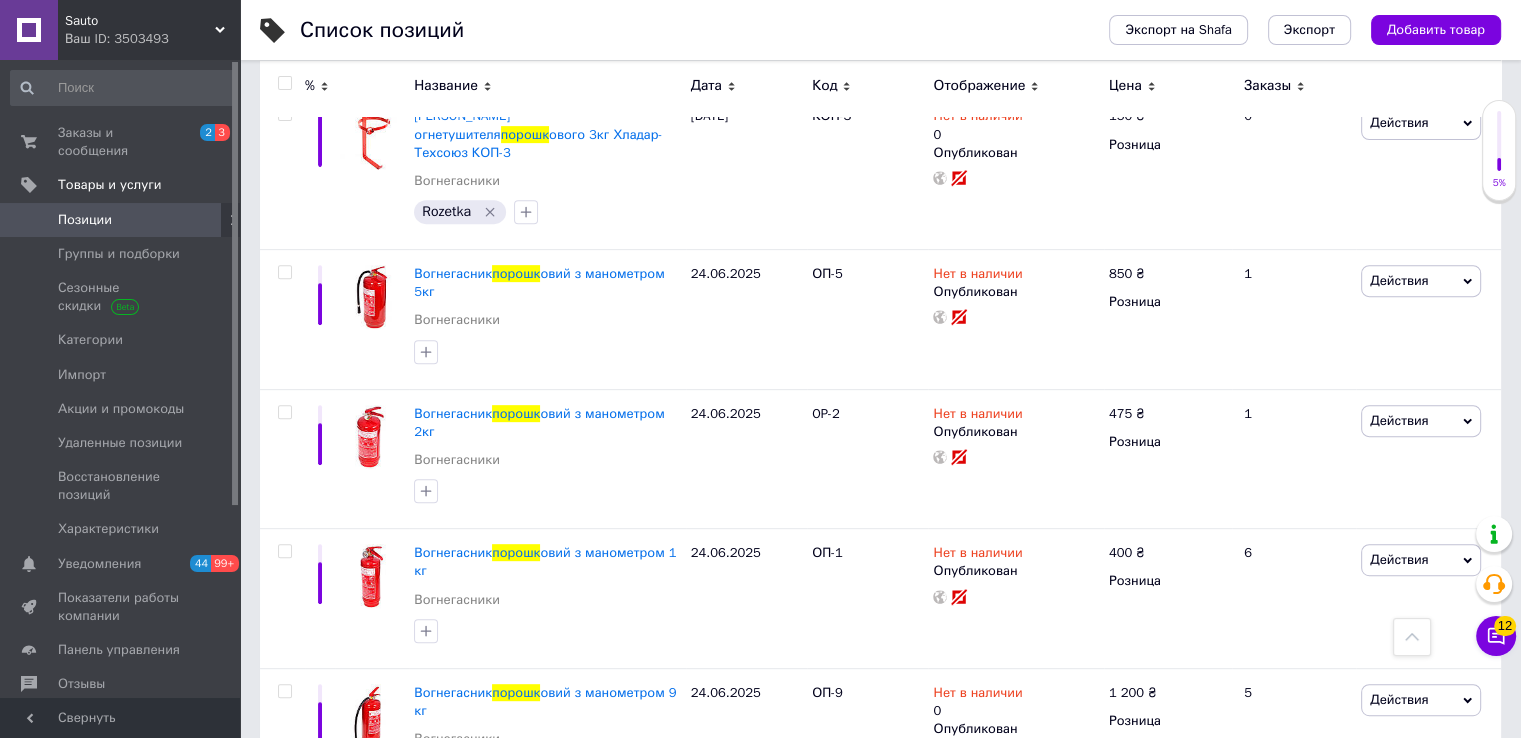 click on "Позиции" at bounding box center (121, 220) 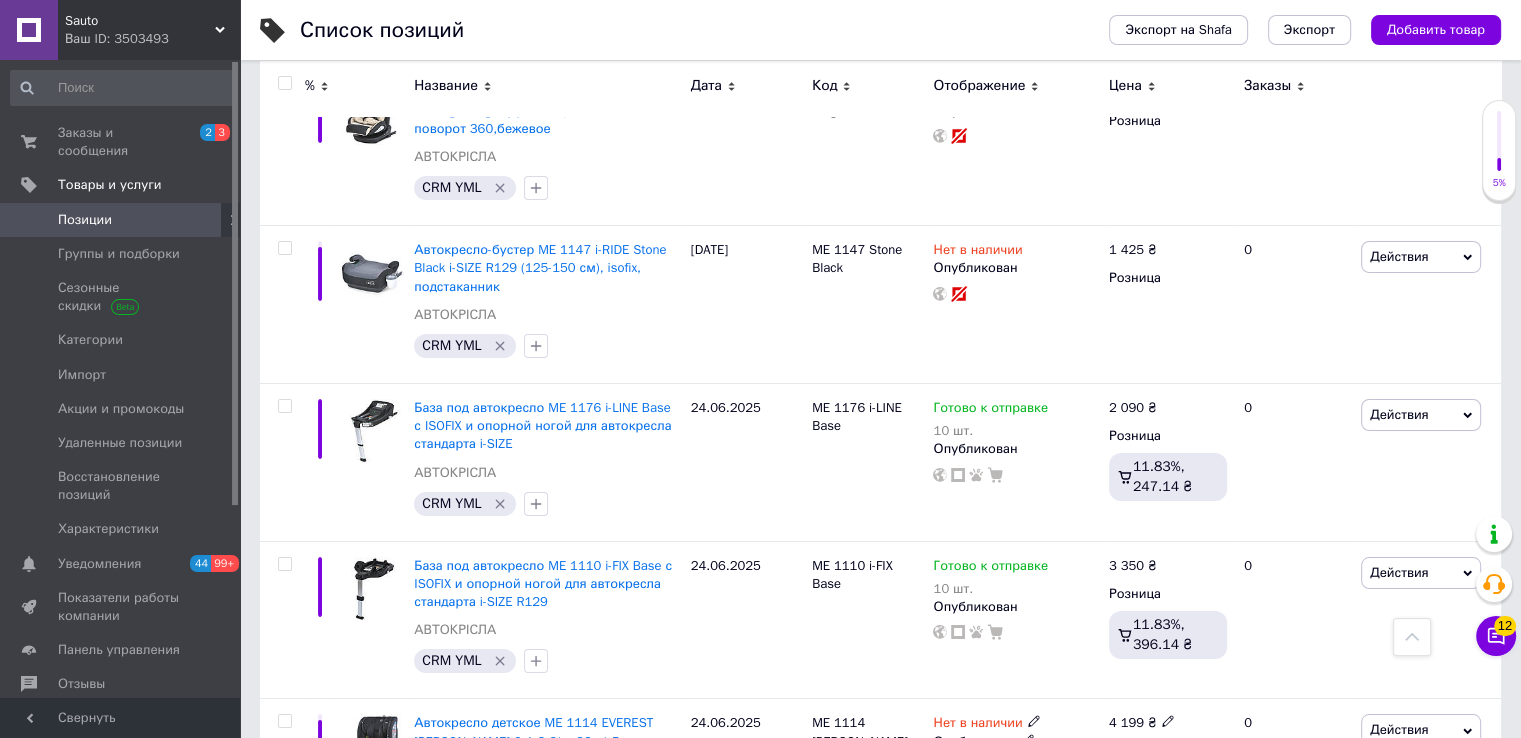 scroll, scrollTop: 15486, scrollLeft: 0, axis: vertical 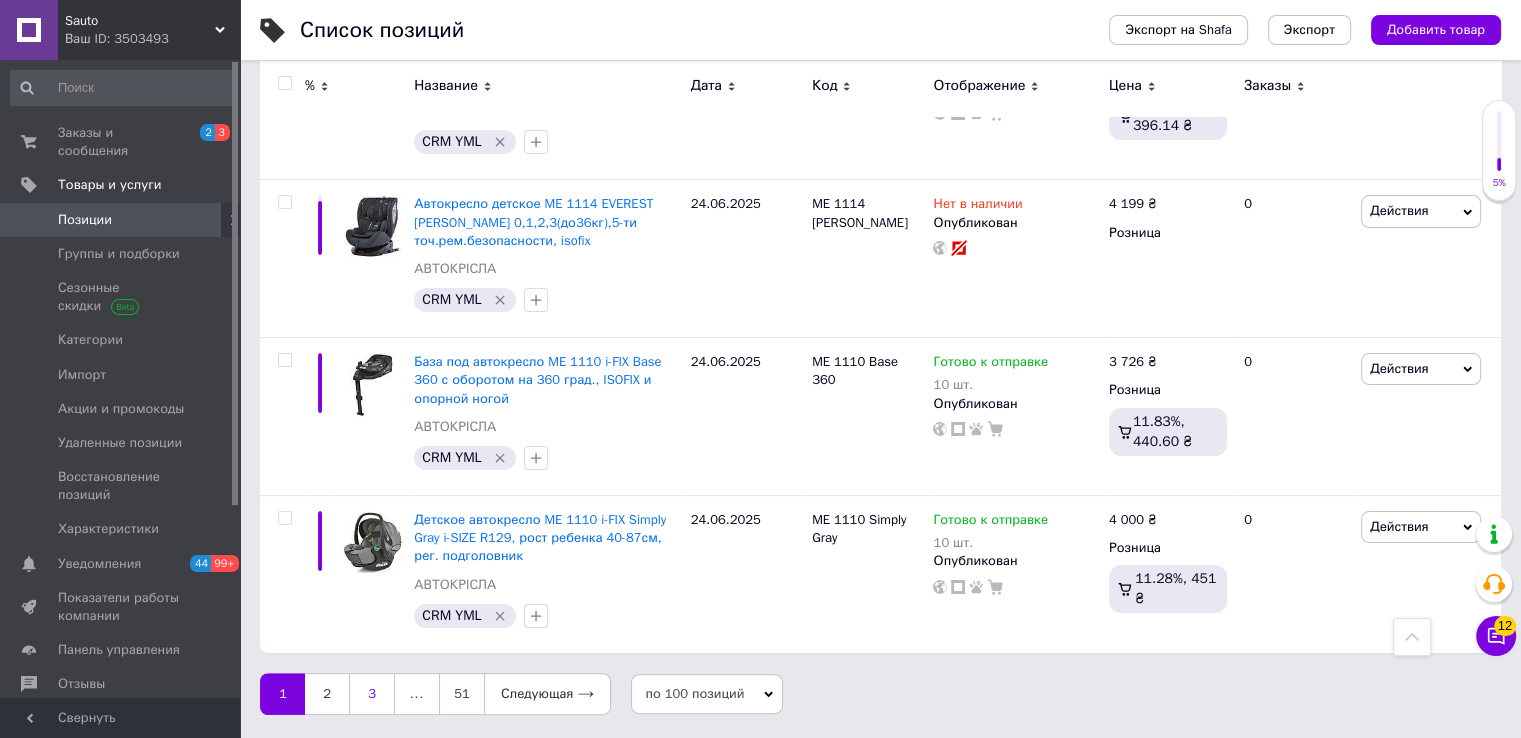 click on "3" at bounding box center (372, 694) 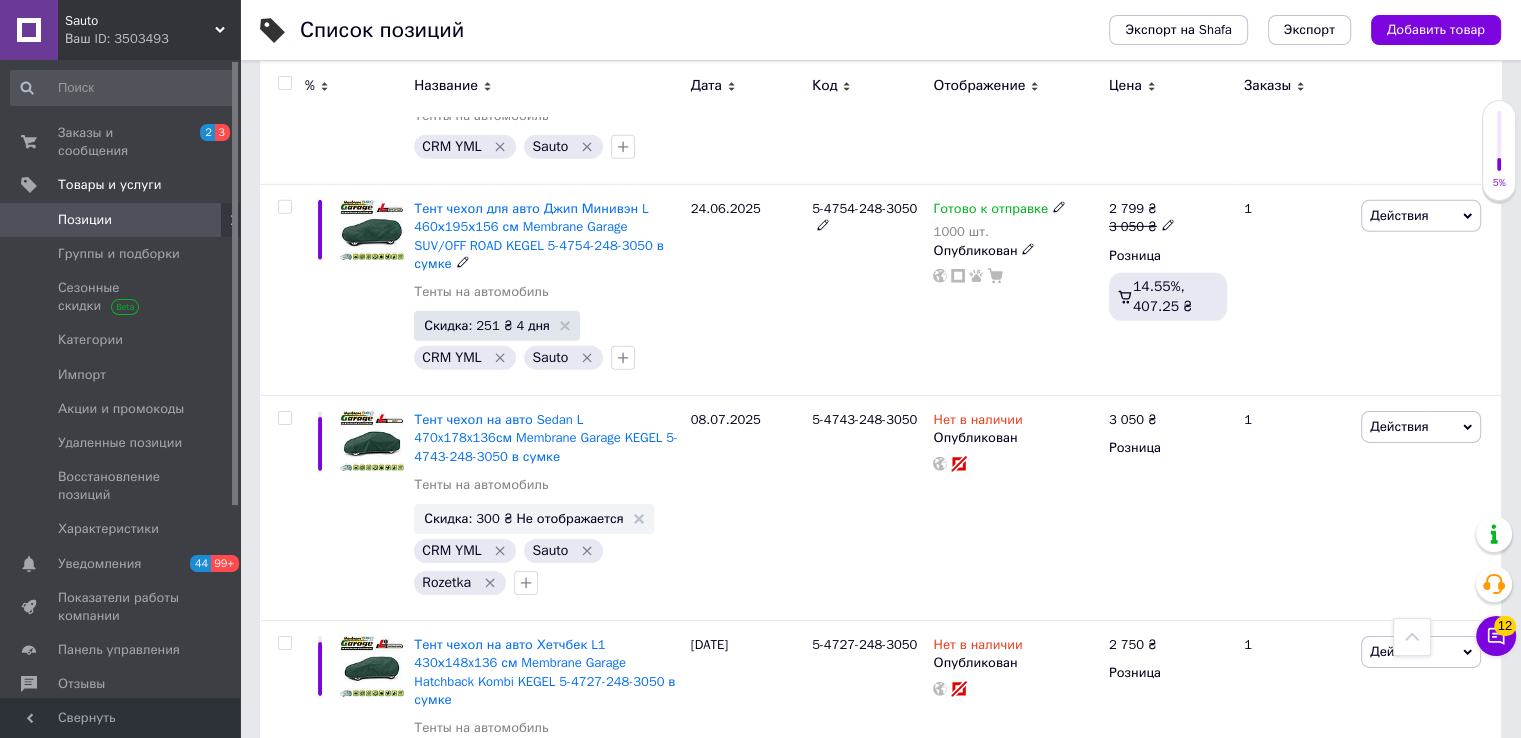 scroll, scrollTop: 13386, scrollLeft: 0, axis: vertical 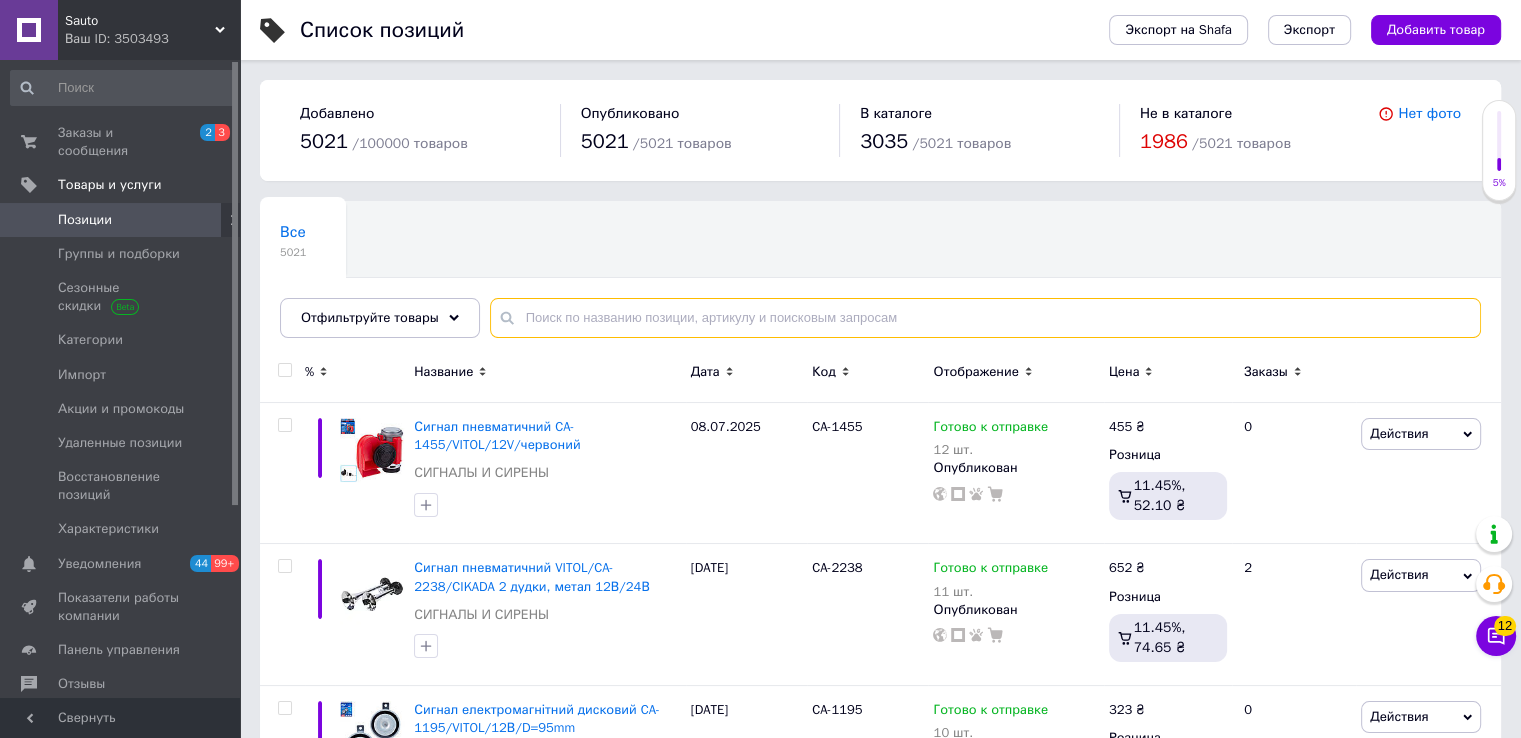 click at bounding box center (985, 318) 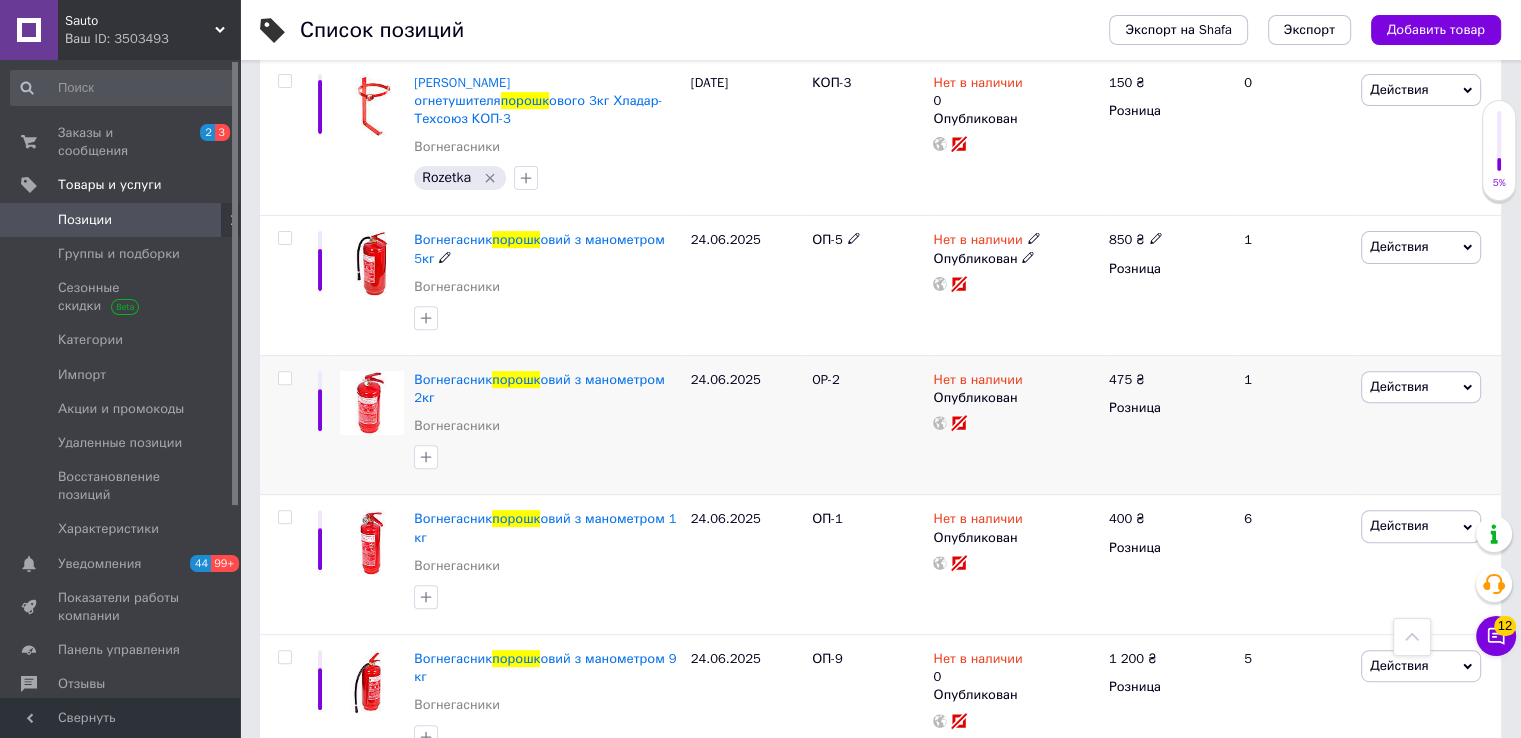 scroll, scrollTop: 700, scrollLeft: 0, axis: vertical 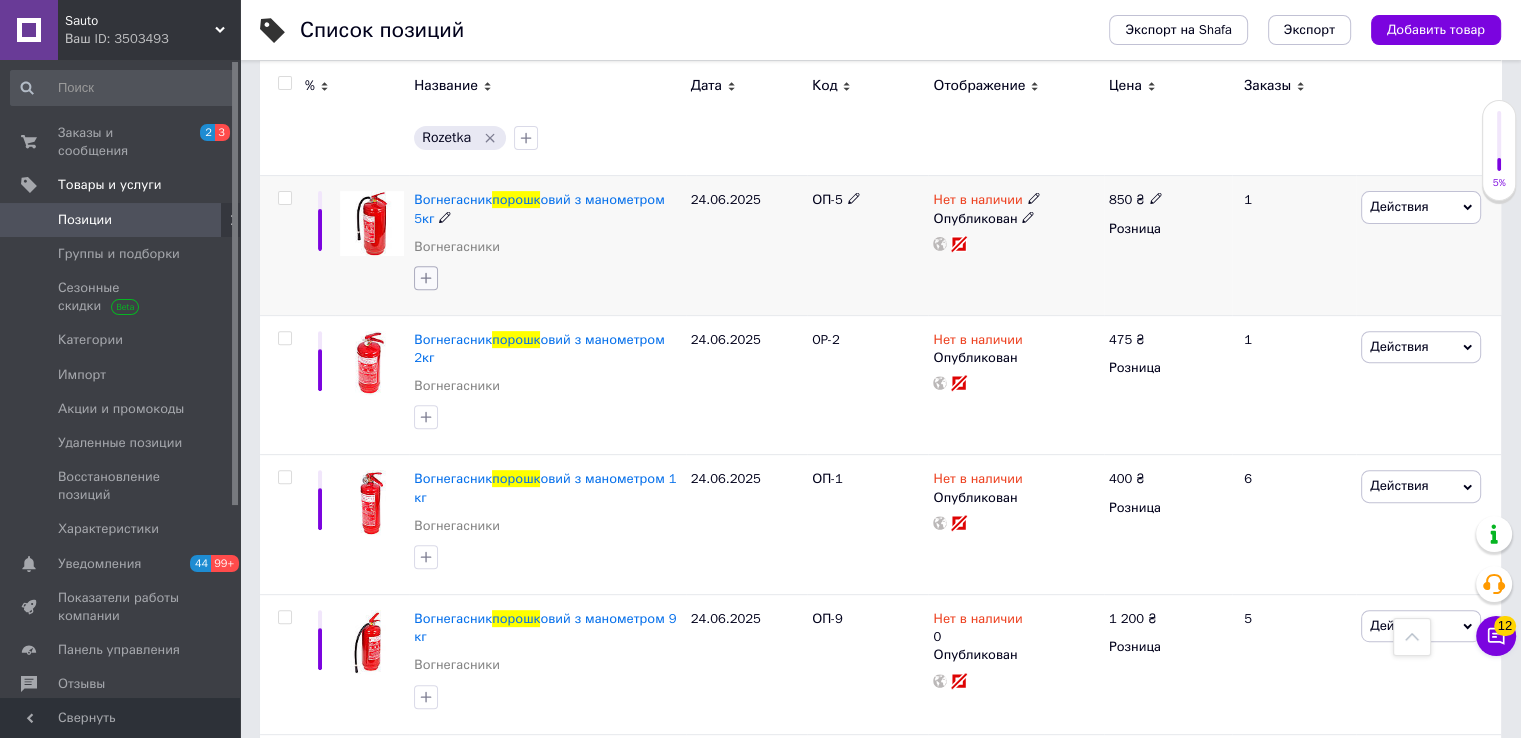 type on "порошк" 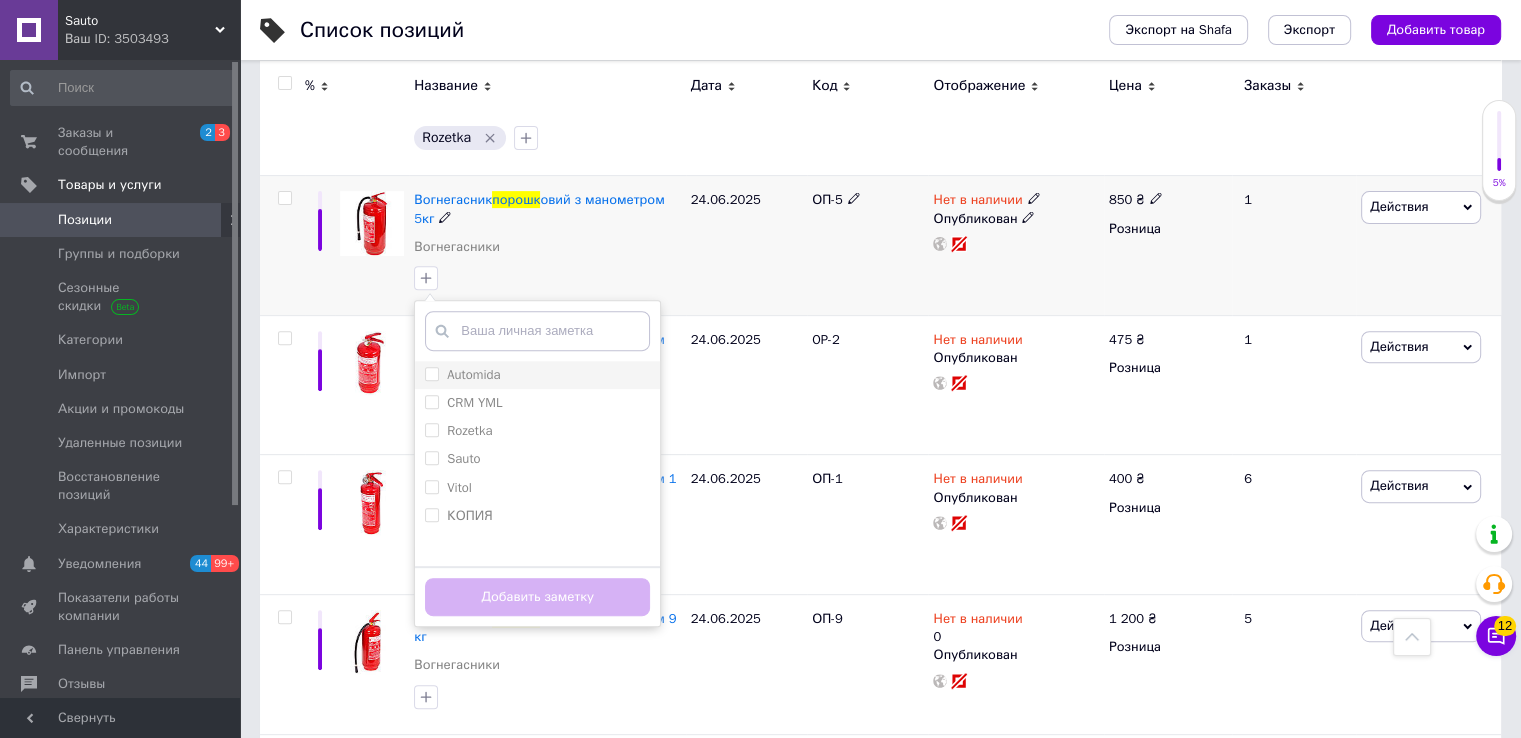 click on "Automida" at bounding box center [473, 374] 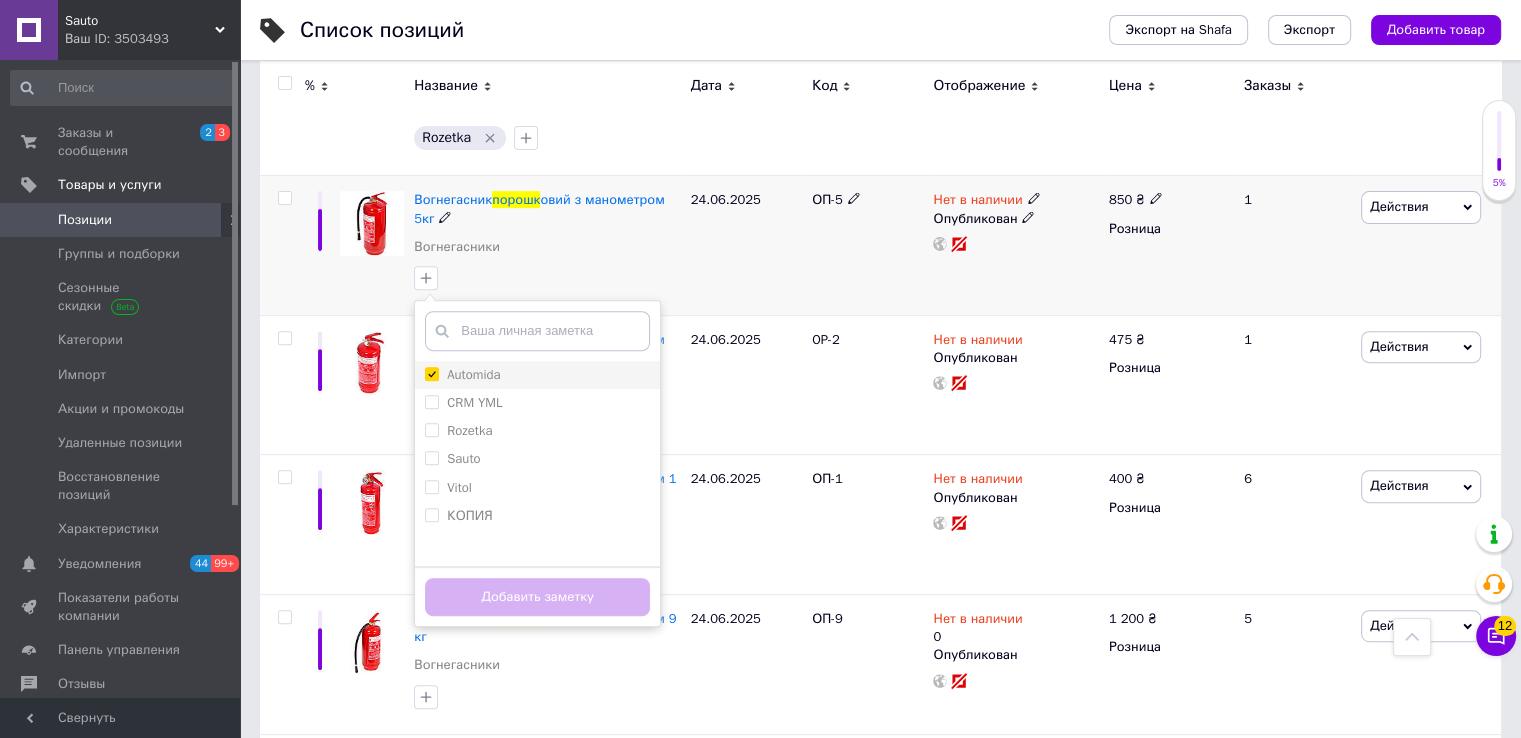 checkbox on "true" 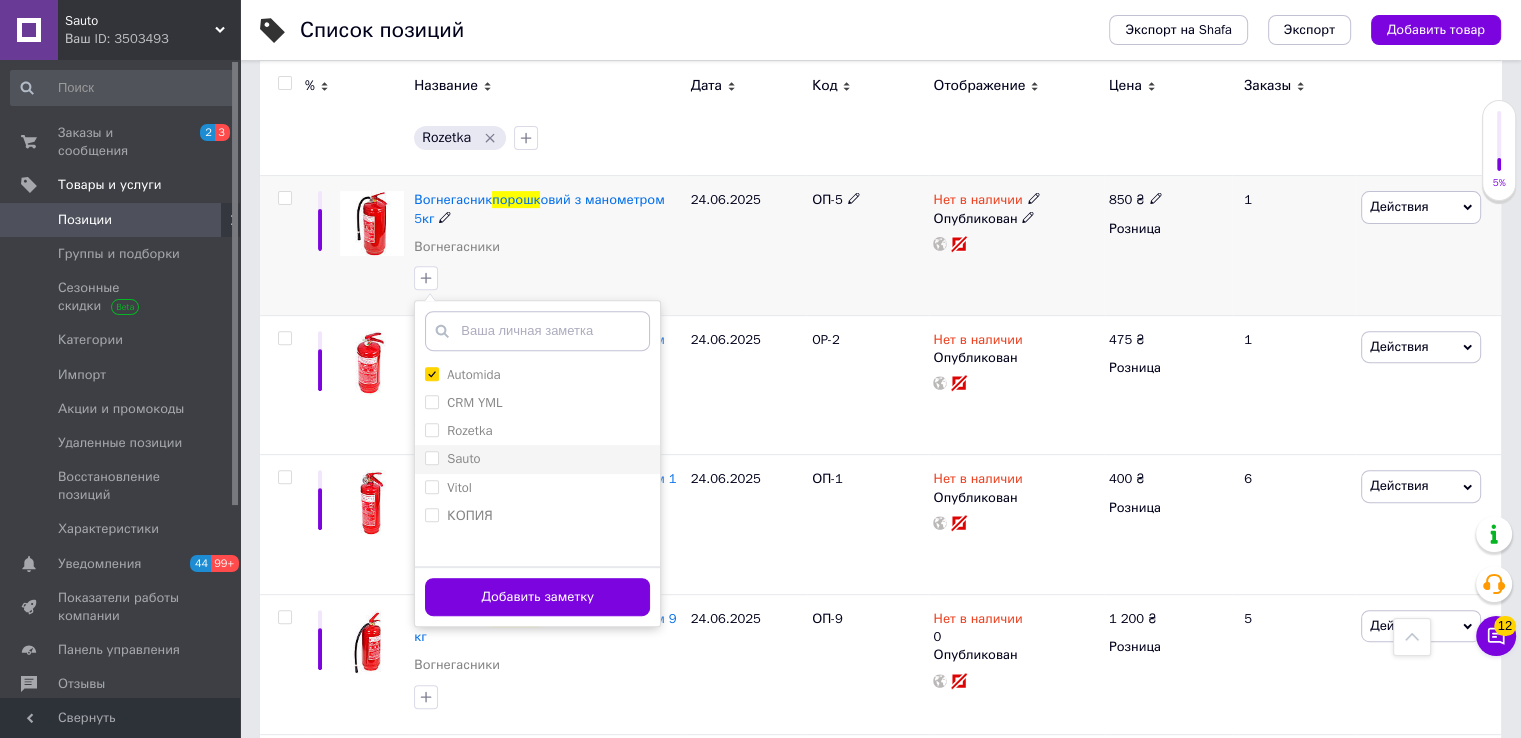 drag, startPoint x: 492, startPoint y: 402, endPoint x: 499, endPoint y: 412, distance: 12.206555 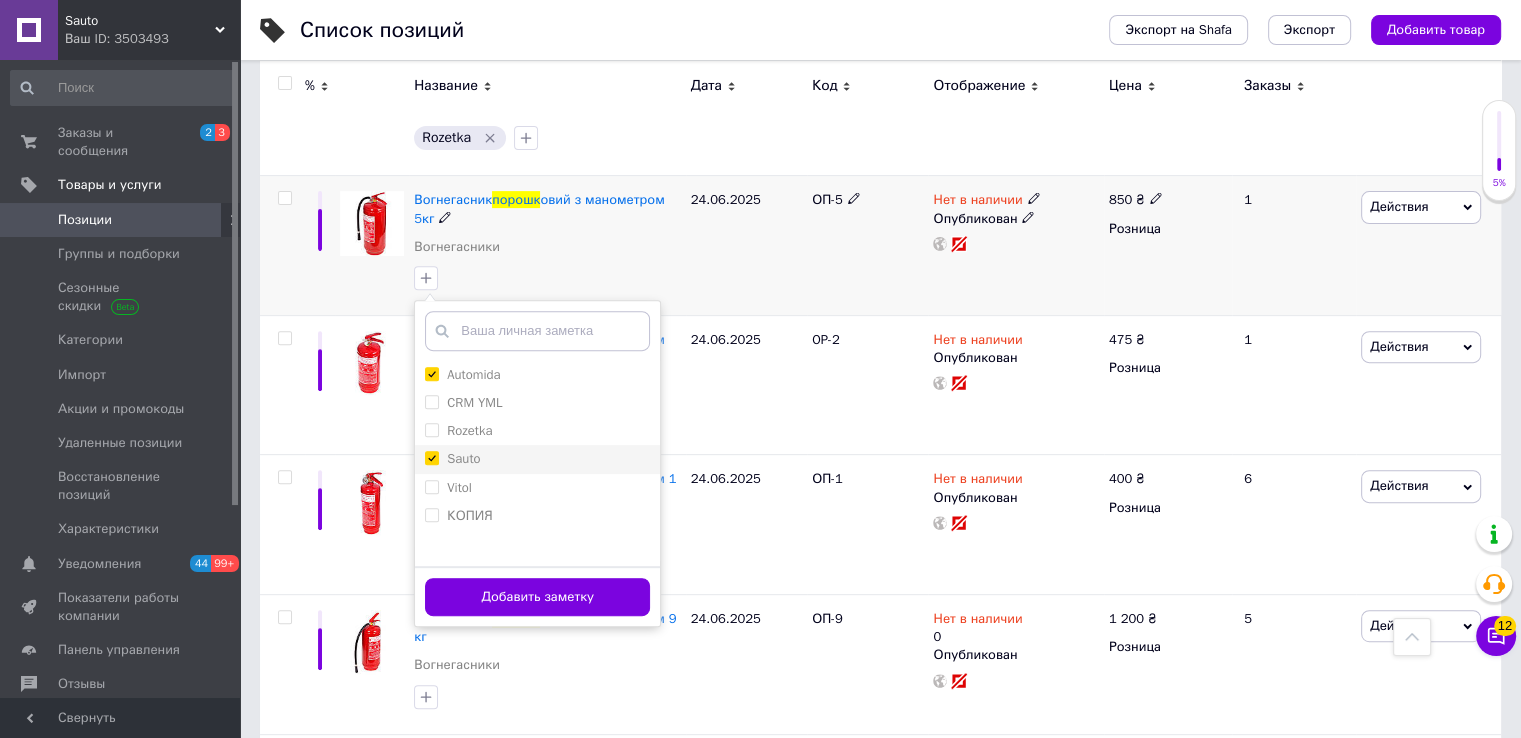 checkbox on "true" 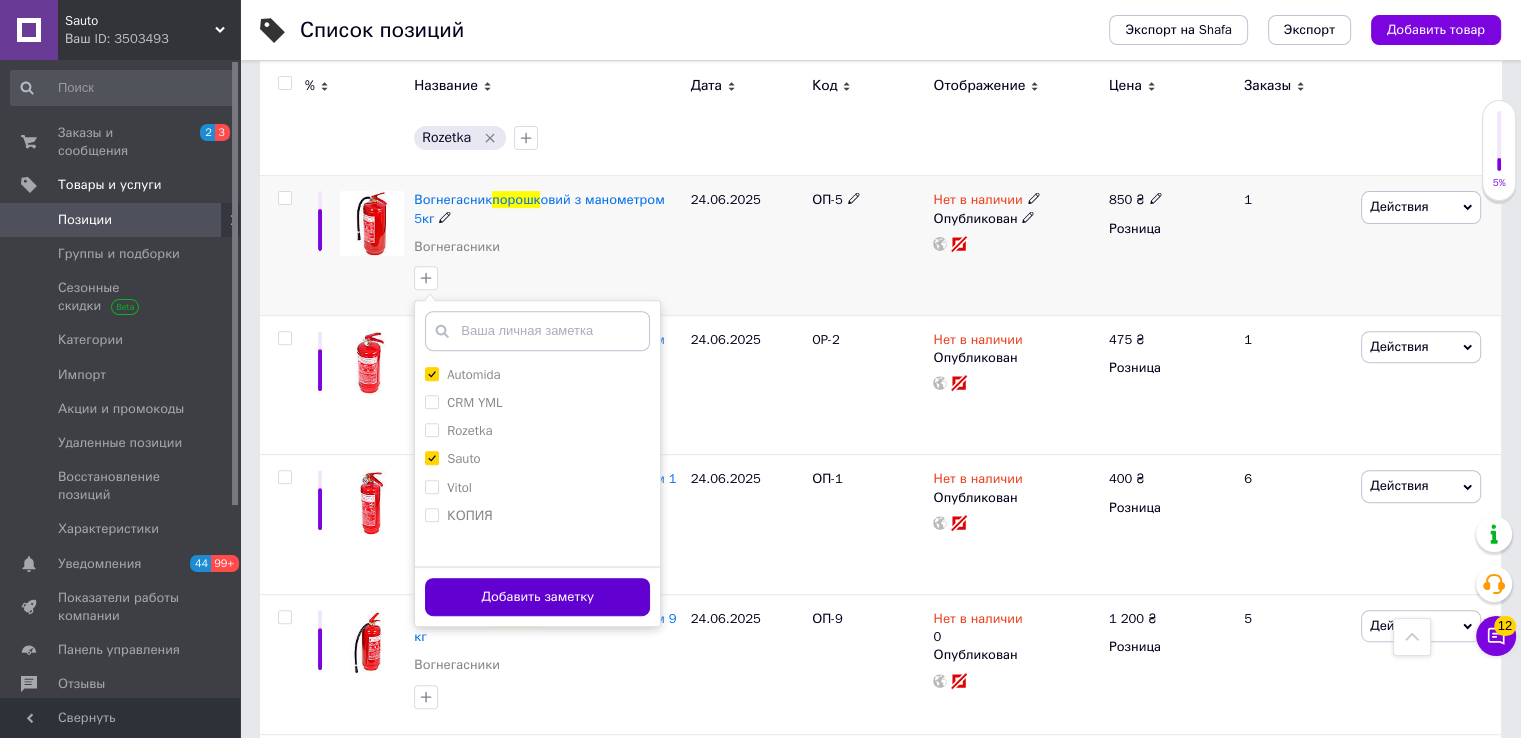 click on "Добавить заметку" at bounding box center [537, 597] 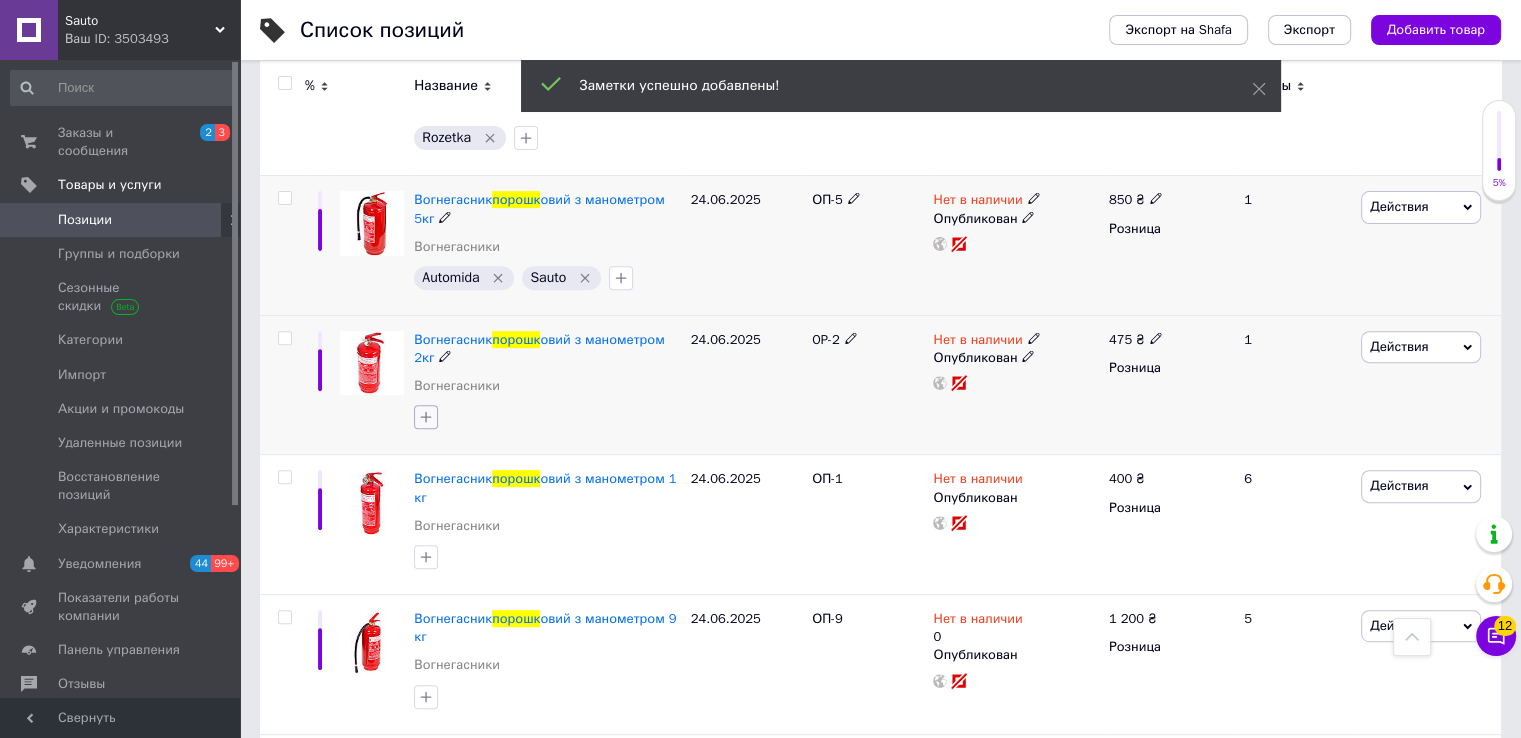 click 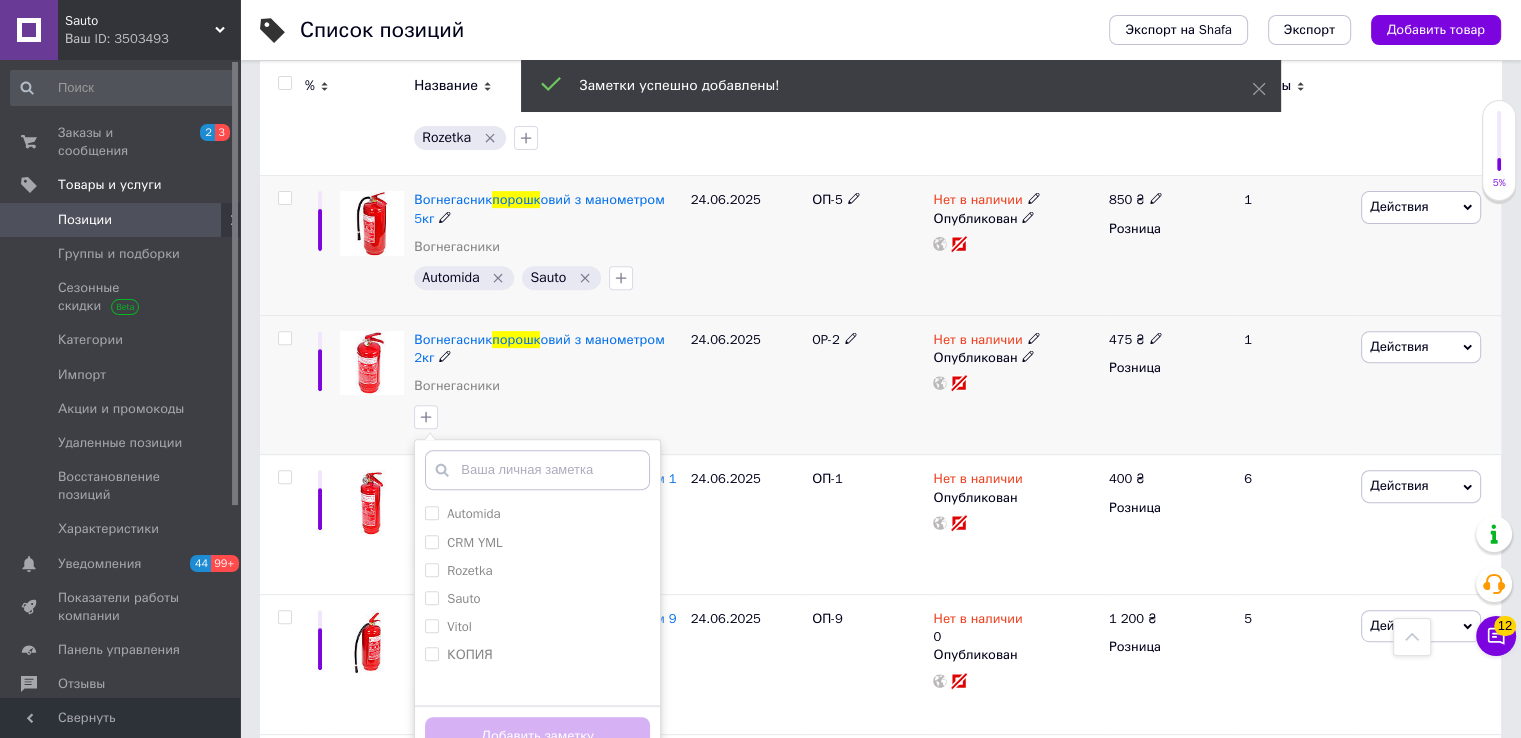 click on "Вогнегасник  порошк овий з манометром 2кг Вогнегасники" at bounding box center [547, 368] 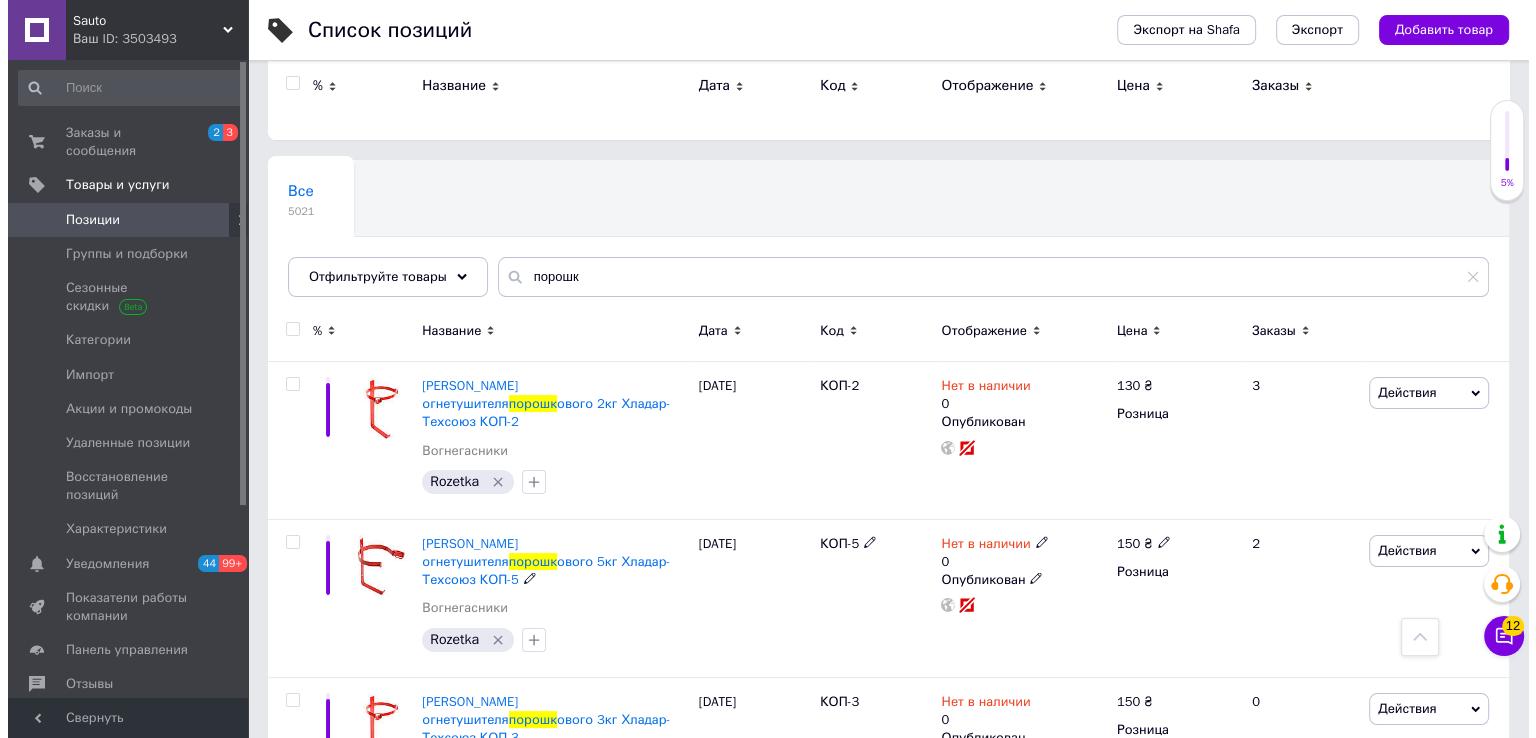 scroll, scrollTop: 0, scrollLeft: 0, axis: both 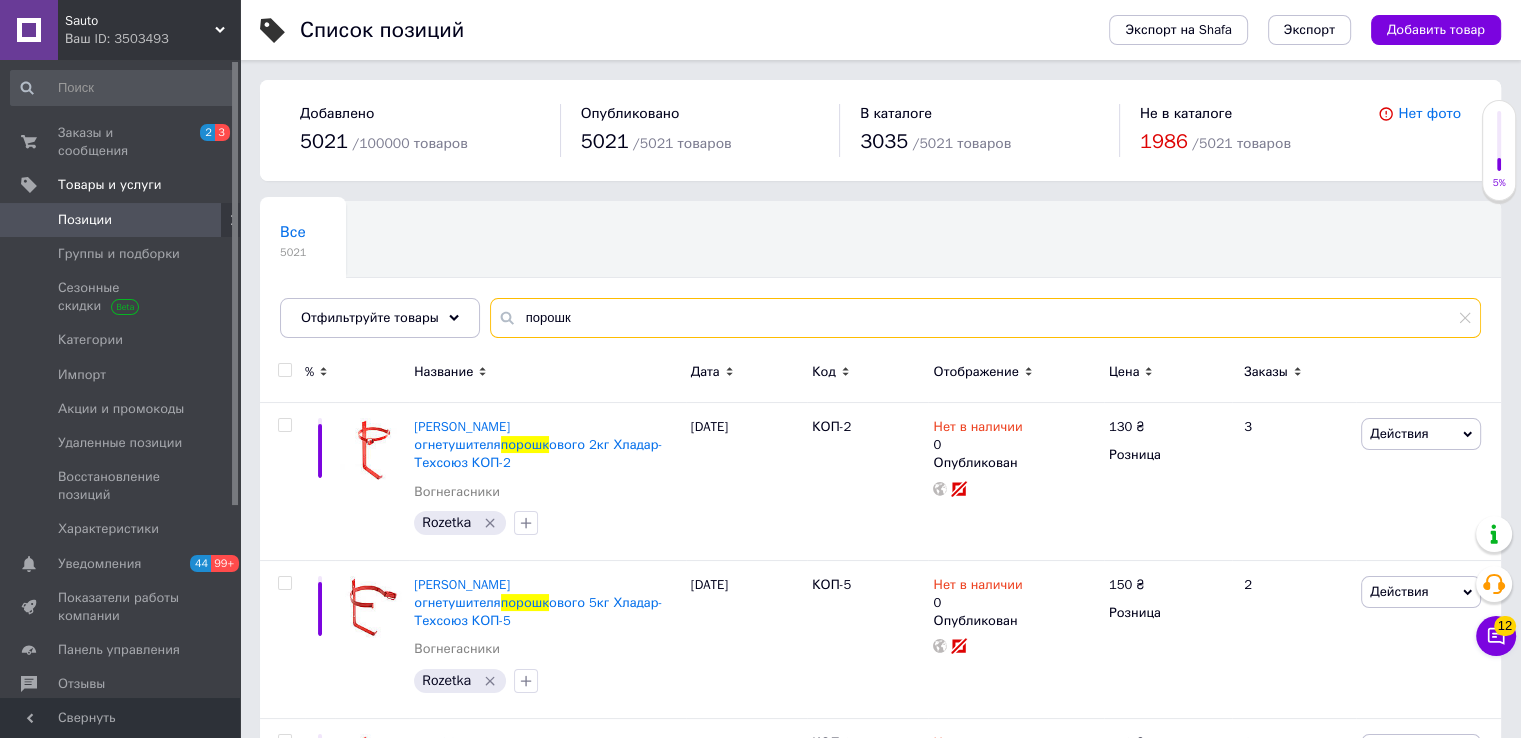 drag, startPoint x: 517, startPoint y: 328, endPoint x: 483, endPoint y: 329, distance: 34.0147 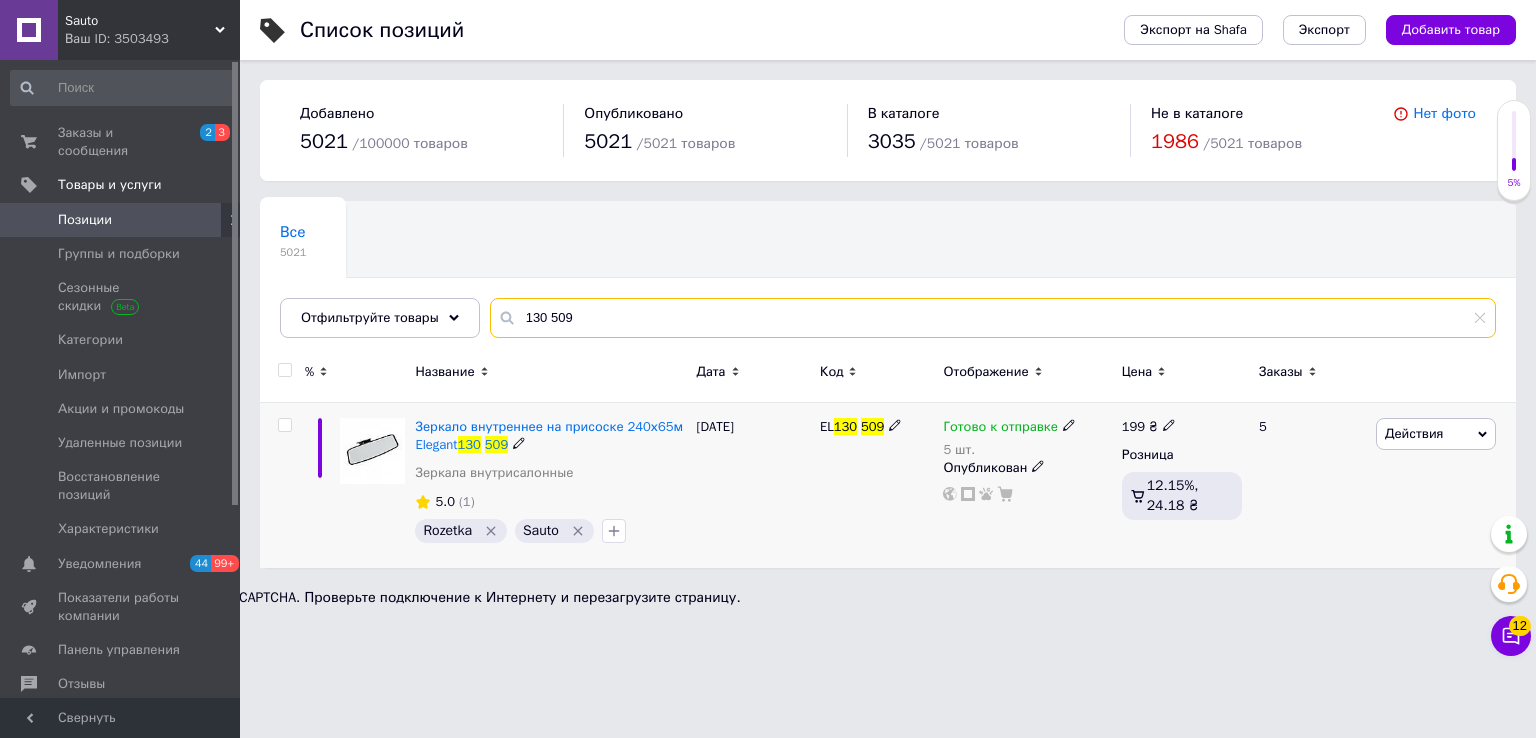 type on "130 509" 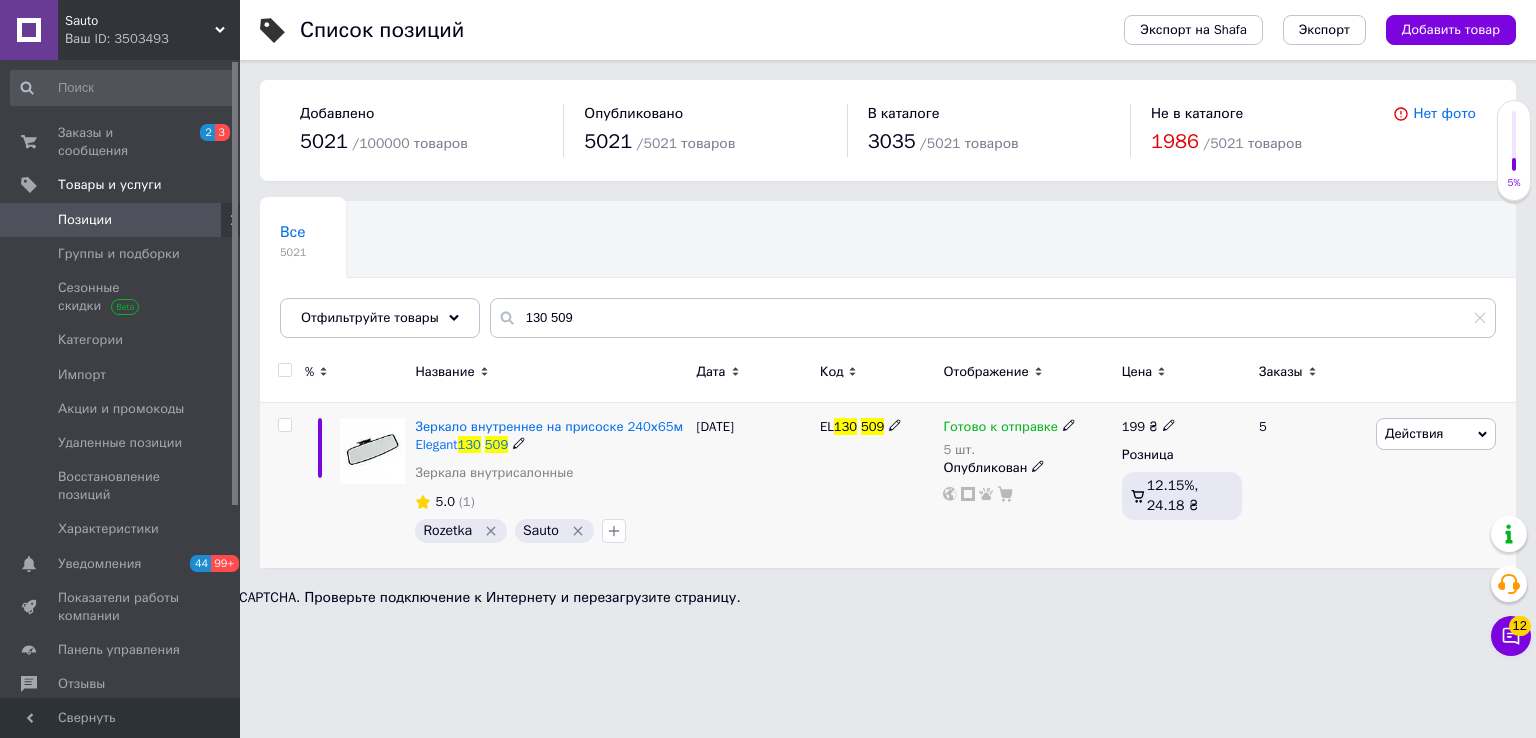 click 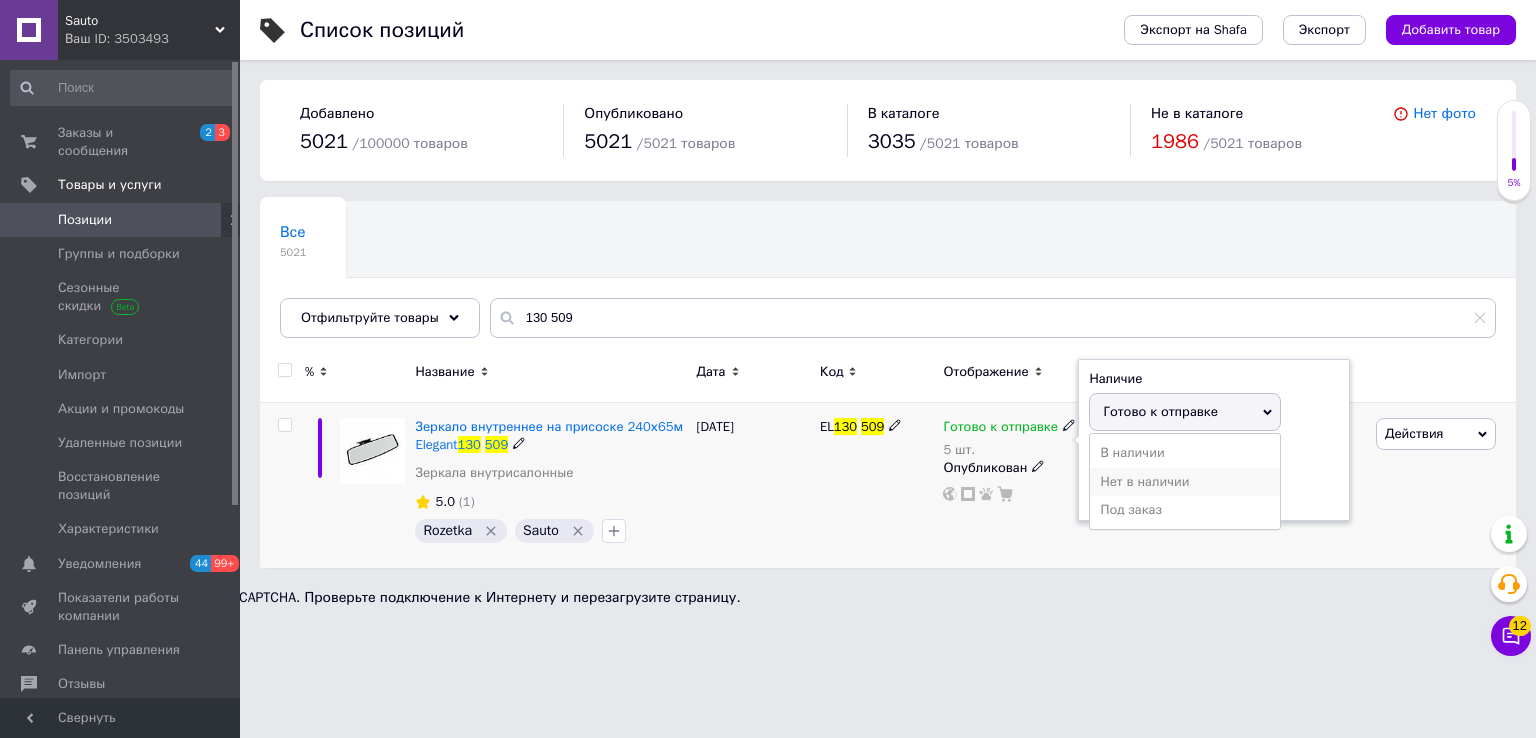 click on "Нет в наличии" at bounding box center [1185, 482] 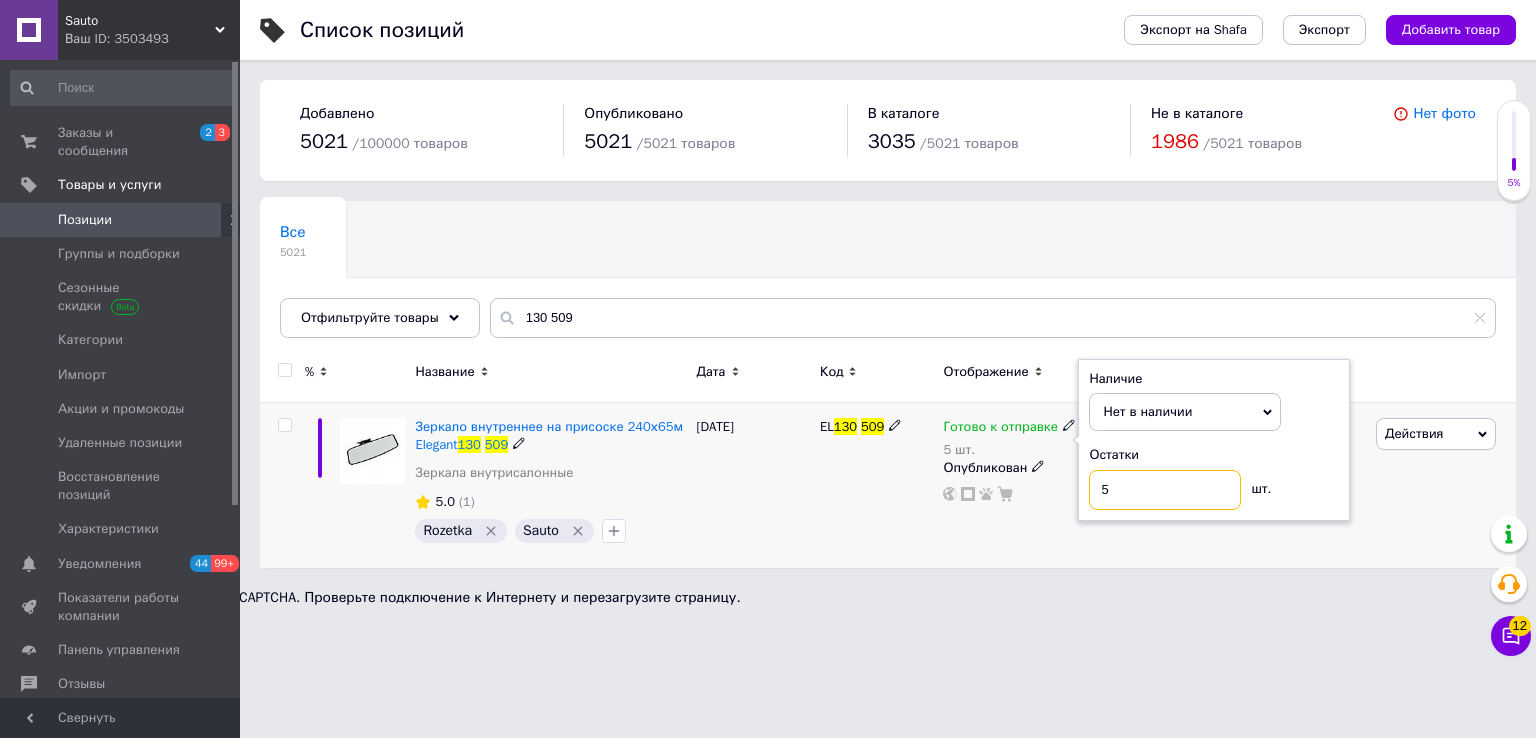 click on "5" at bounding box center [1165, 490] 